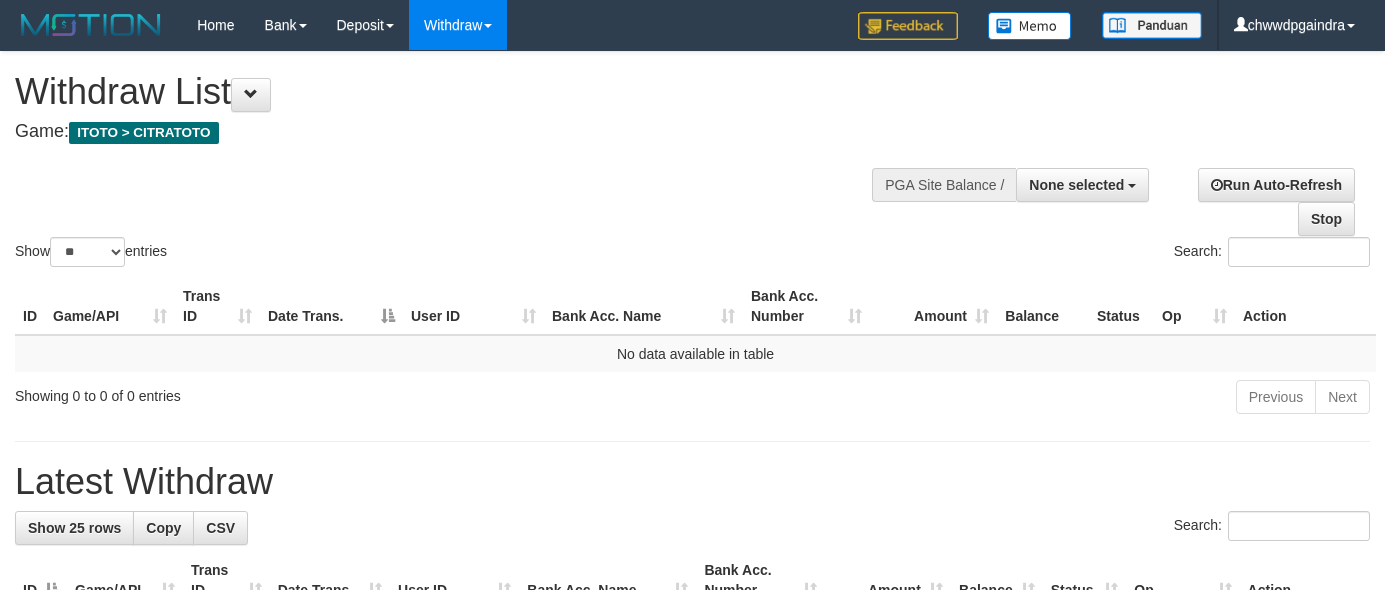 select 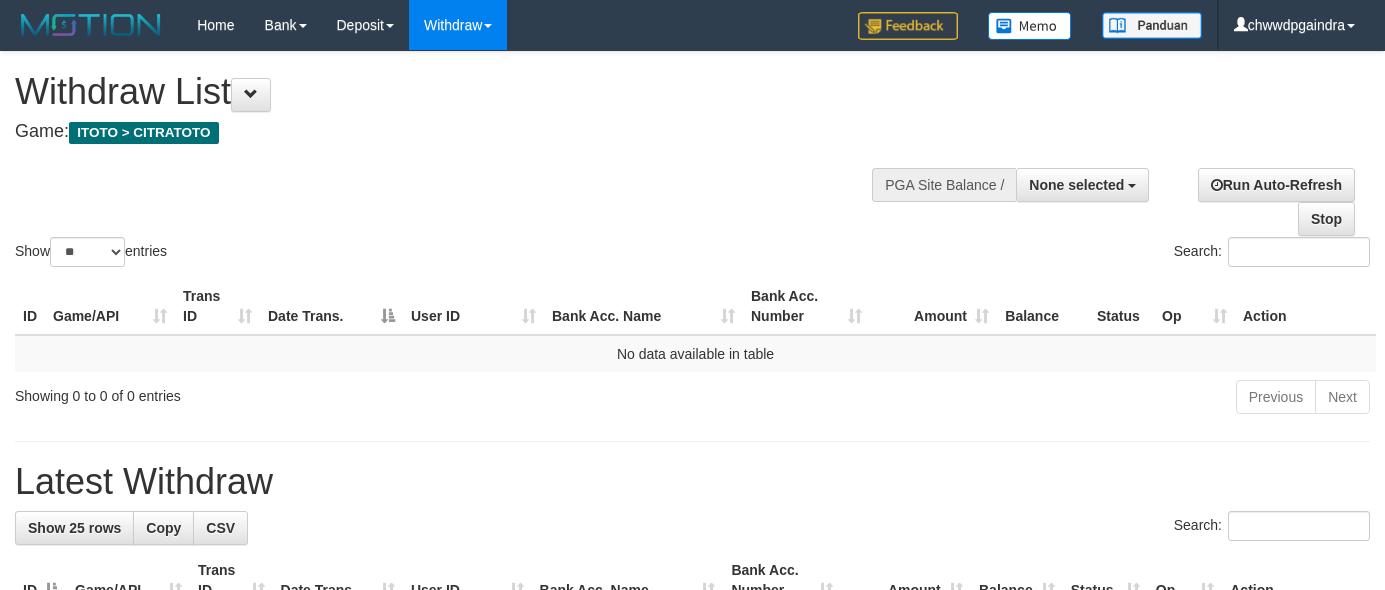 select 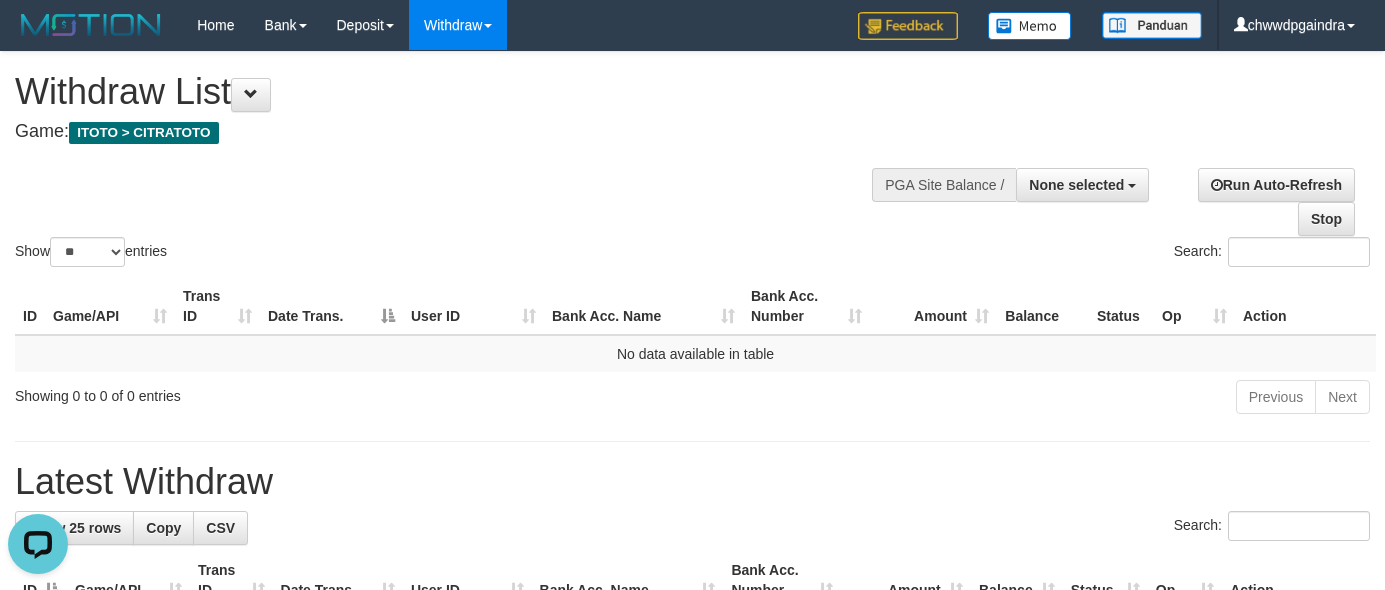 scroll, scrollTop: 0, scrollLeft: 0, axis: both 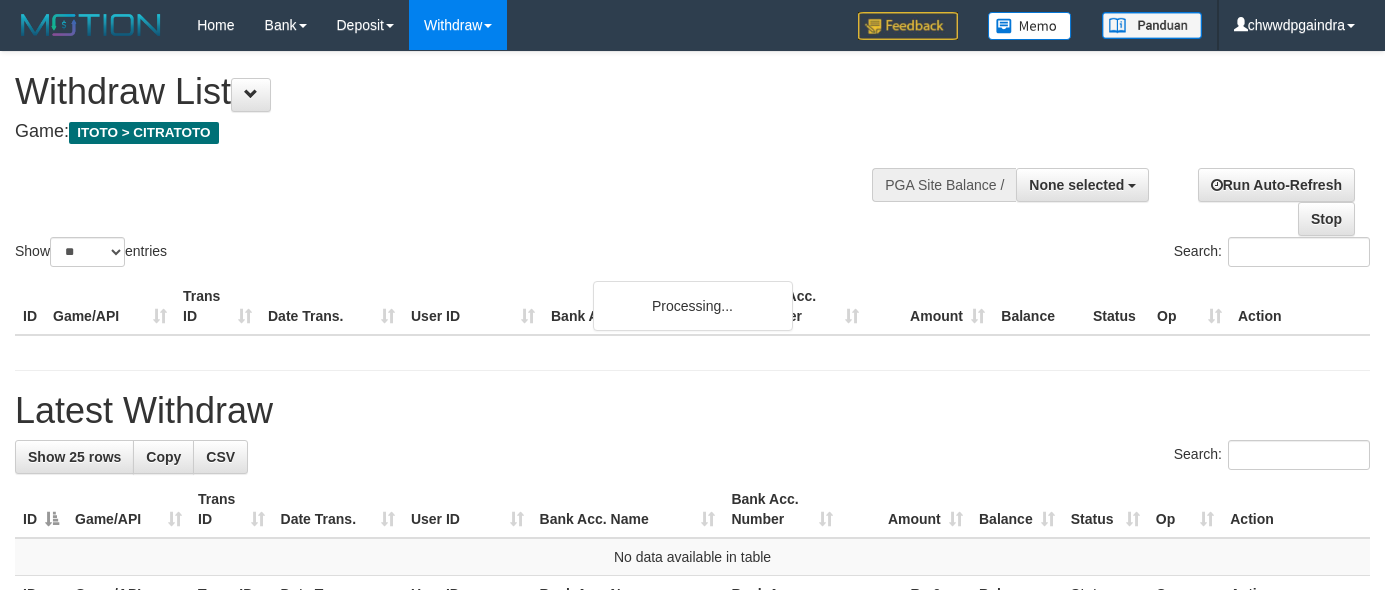 select 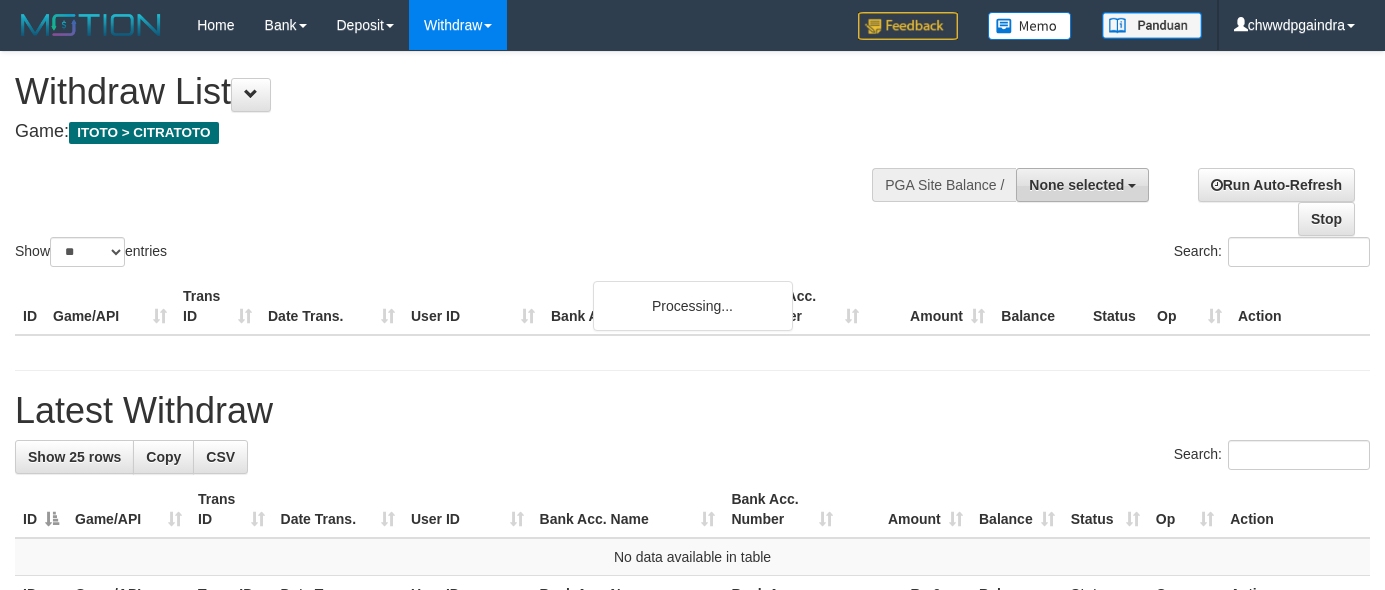 scroll, scrollTop: 0, scrollLeft: 0, axis: both 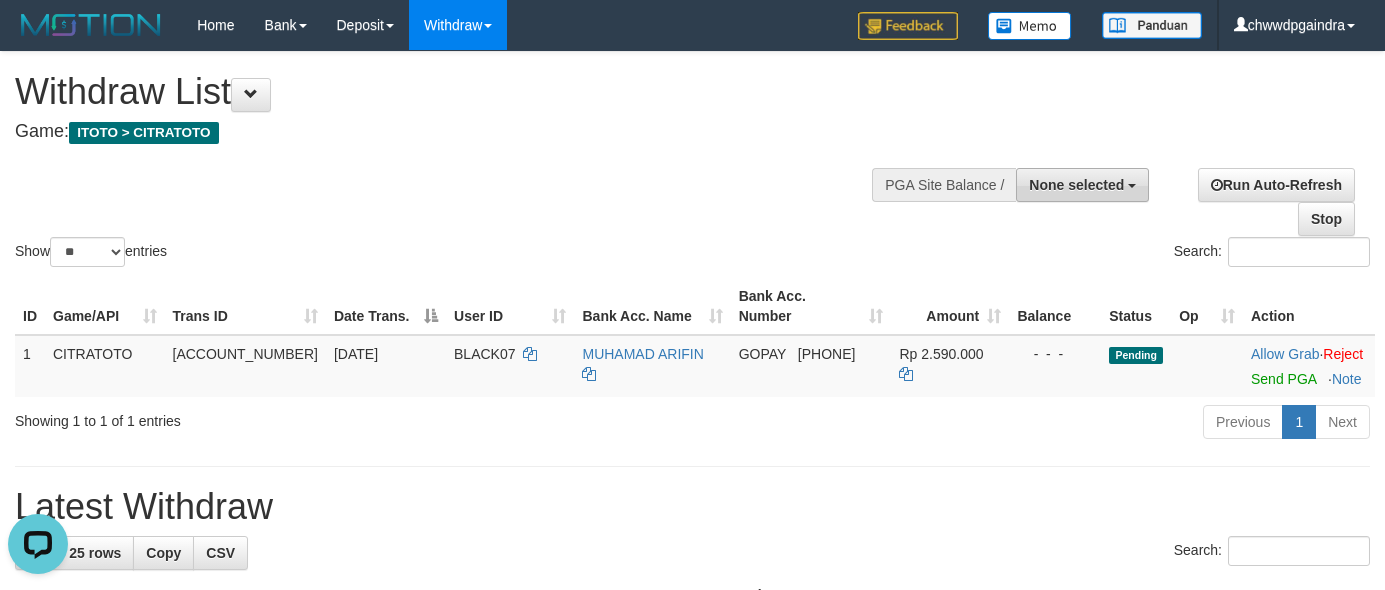 click on "None selected" at bounding box center [1076, 185] 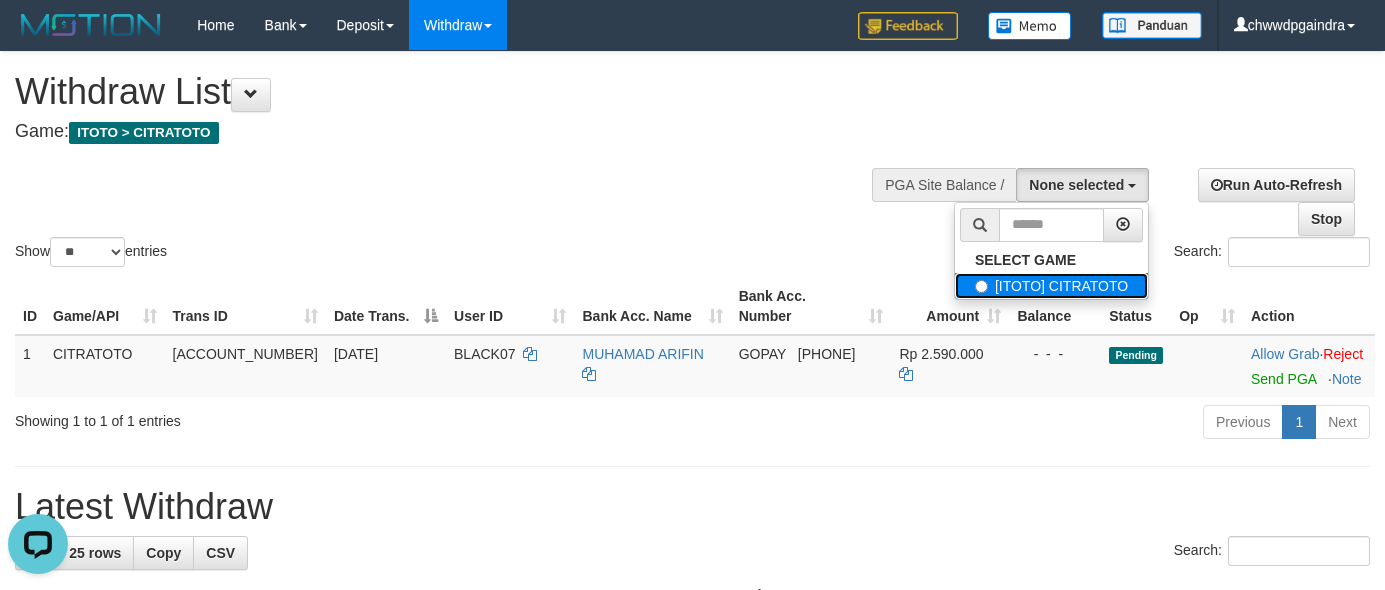 click on "[ITOTO] CITRATOTO" at bounding box center (1051, 286) 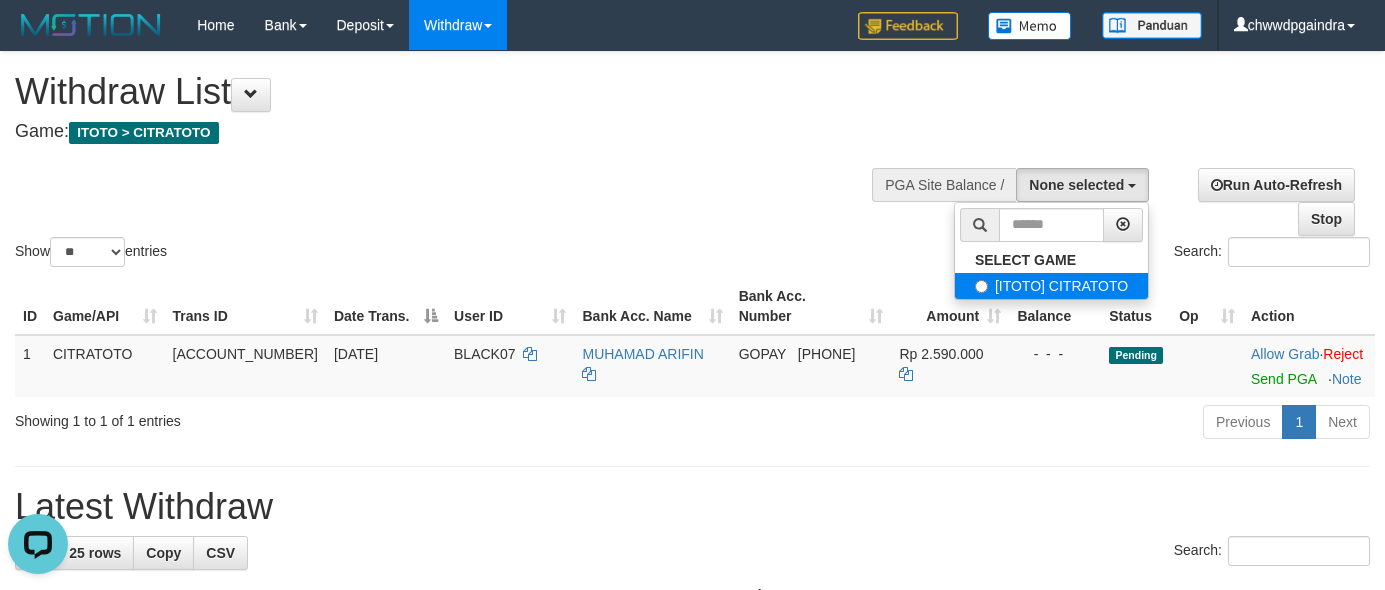 select on "****" 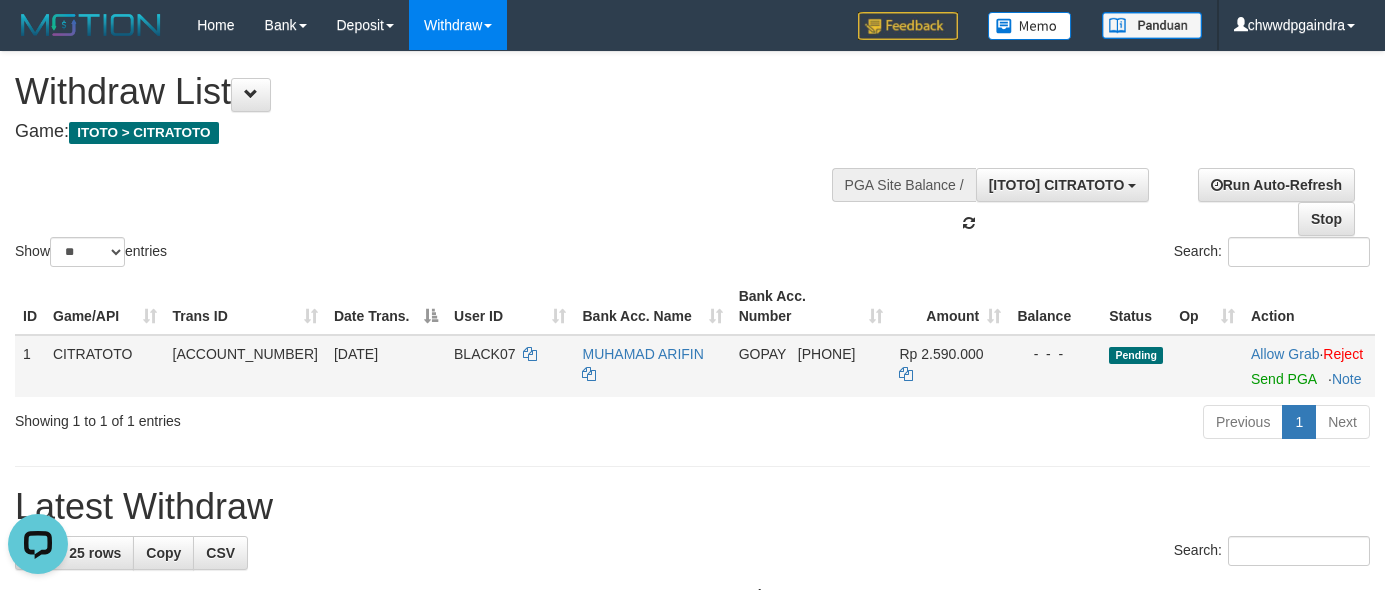 scroll, scrollTop: 17, scrollLeft: 0, axis: vertical 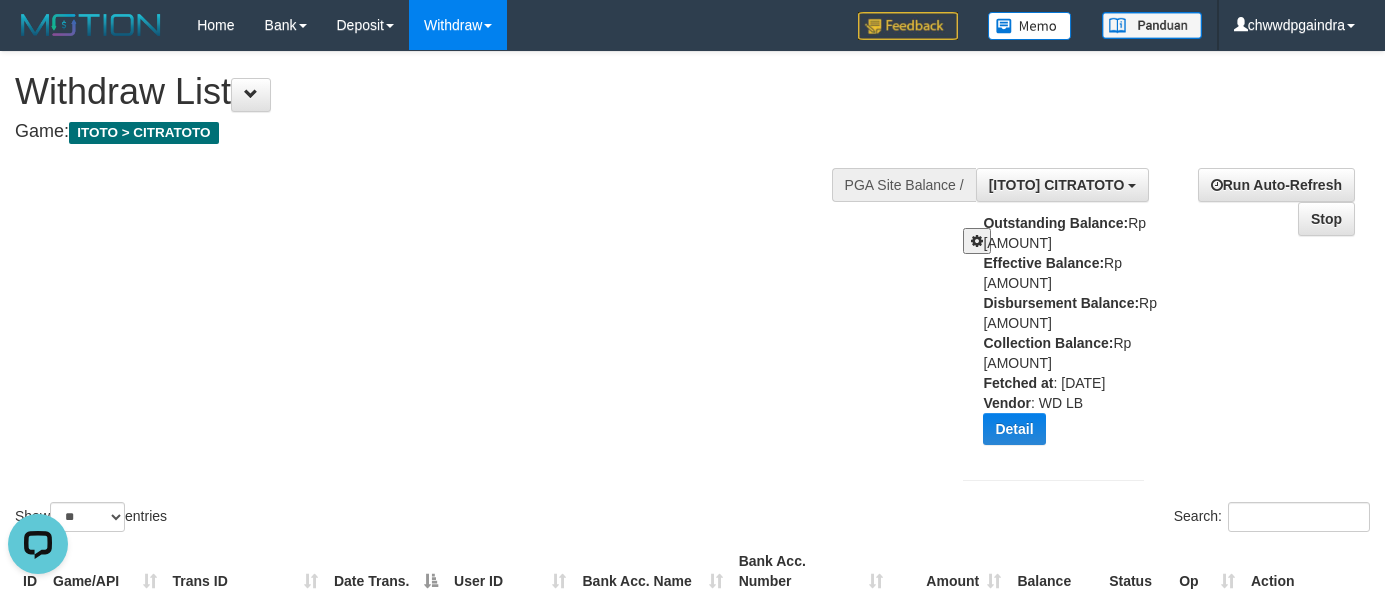 drag, startPoint x: 883, startPoint y: 292, endPoint x: 913, endPoint y: 318, distance: 39.698868 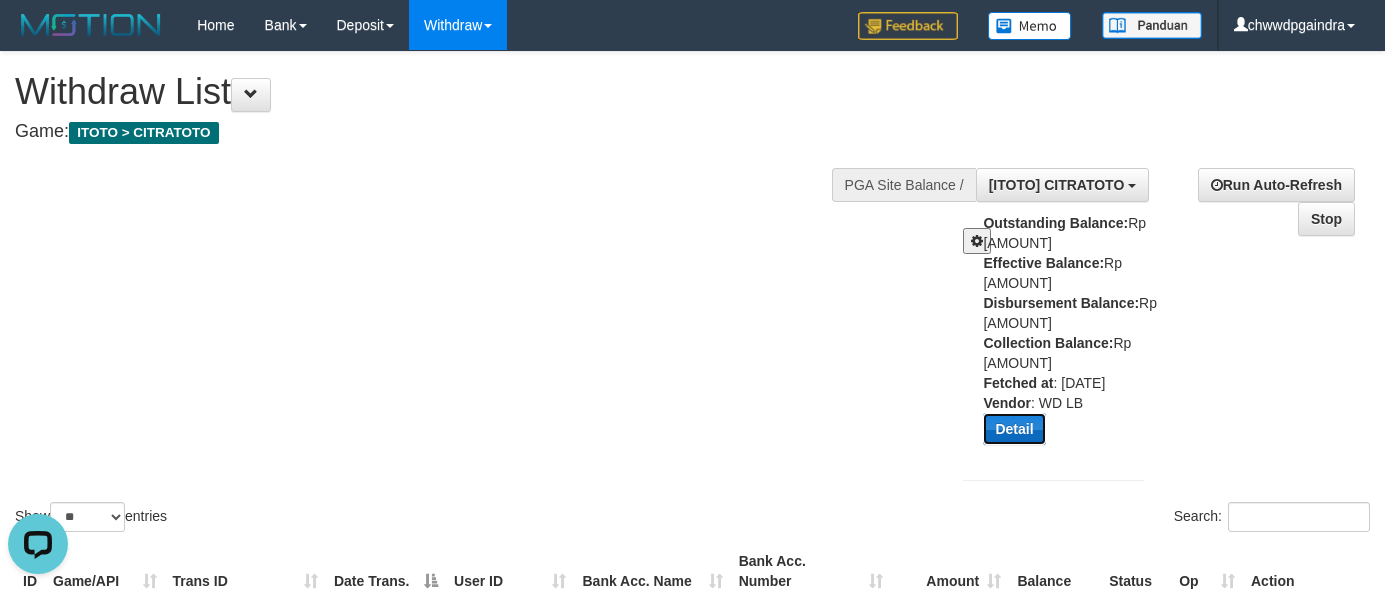 click on "Detail" at bounding box center (1014, 429) 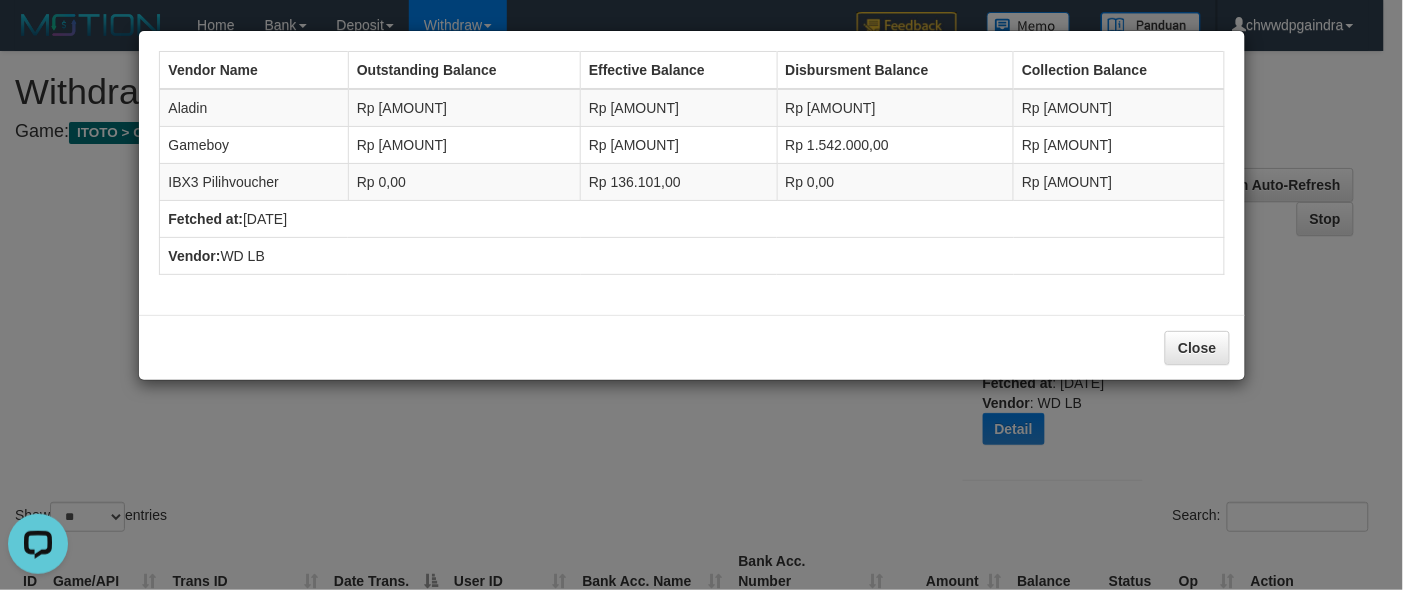 click on "Vendor Name
Outstanding Balance
Effective Balance
Disbursment Balance
Collection Balance
[VENDOR]
Rp [AMOUNT]
Rp [AMOUNT]
Rp [AMOUNT]
Rp [AMOUNT]
[VENDOR]
Rp [AMOUNT]
Rp [AMOUNT]
Rp [AMOUNT]
Rp [AMOUNT]
[VENDOR]
Rp [AMOUNT]
Rp [AMOUNT]
Rp [AMOUNT]
Rp [AMOUNT]
[VENDOR]
Fetched at:   [DATE]" at bounding box center (701, 295) 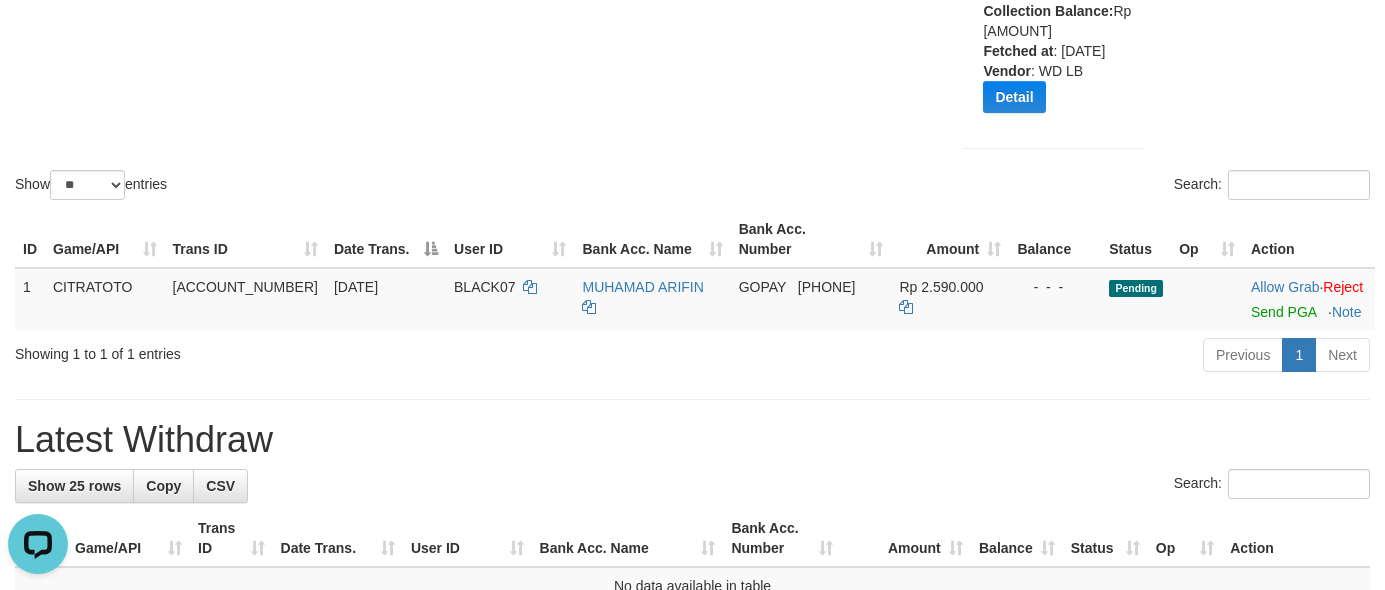 scroll, scrollTop: 333, scrollLeft: 0, axis: vertical 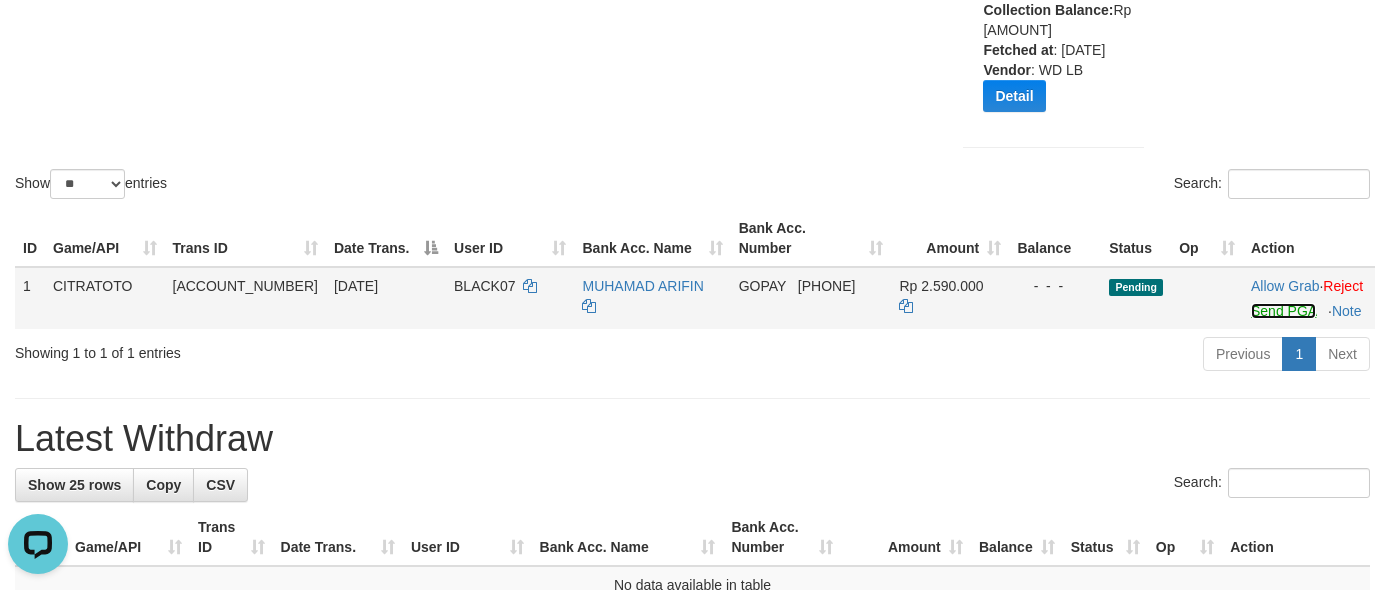 click on "Send PGA" at bounding box center (1283, 311) 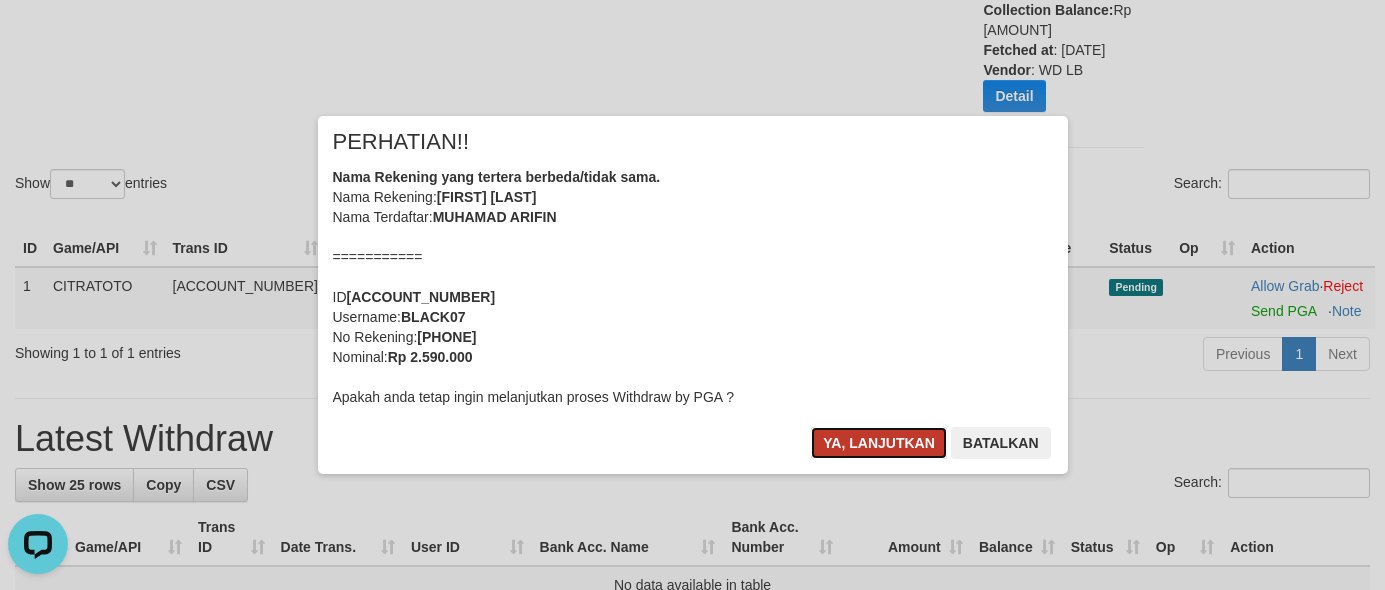 click on "Ya, lanjutkan" at bounding box center (879, 443) 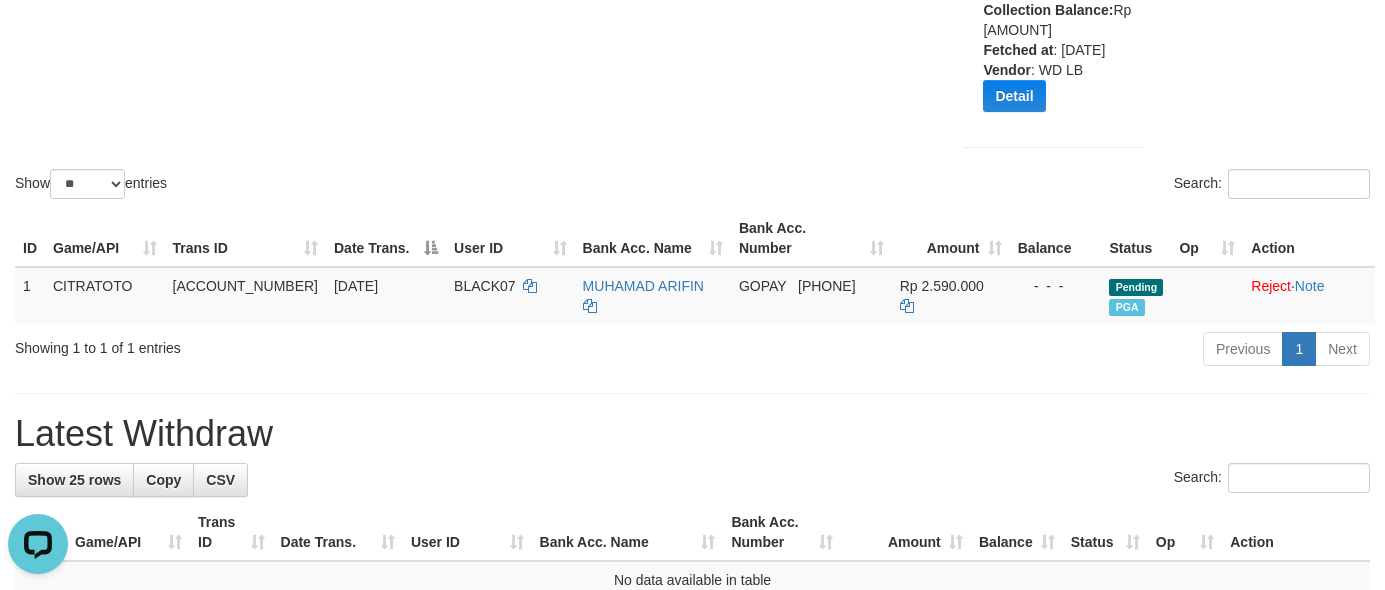 click on "**********" at bounding box center (692, 225) 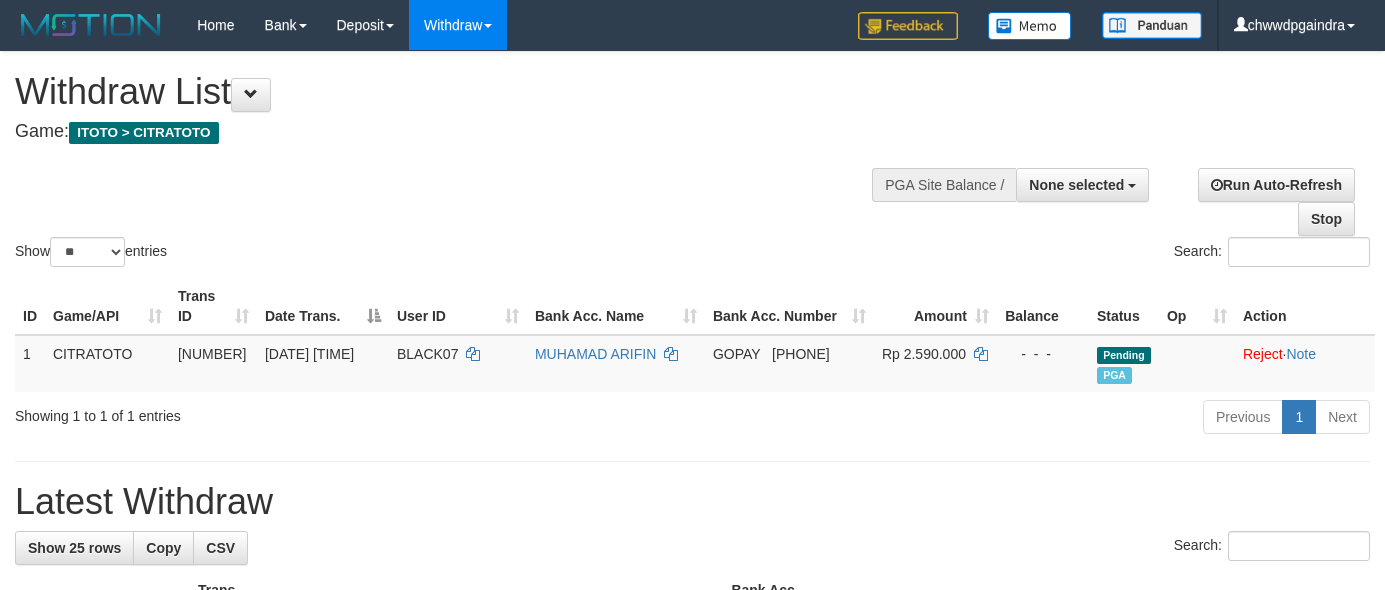 select 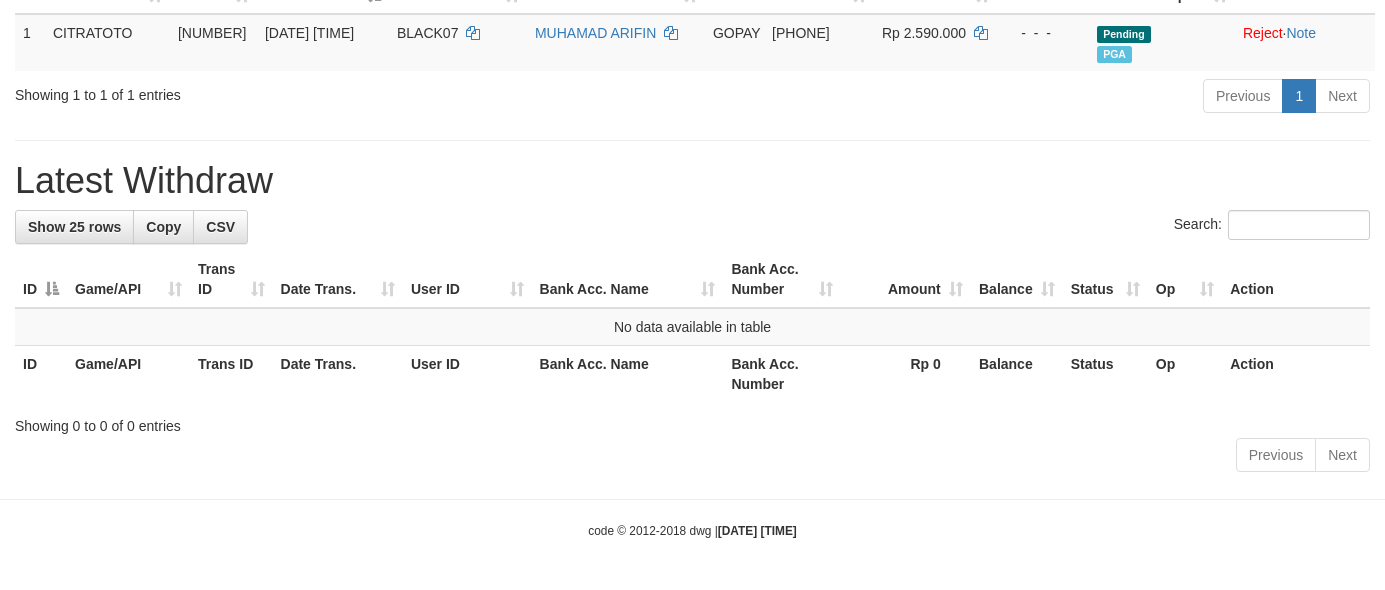 scroll, scrollTop: 182, scrollLeft: 0, axis: vertical 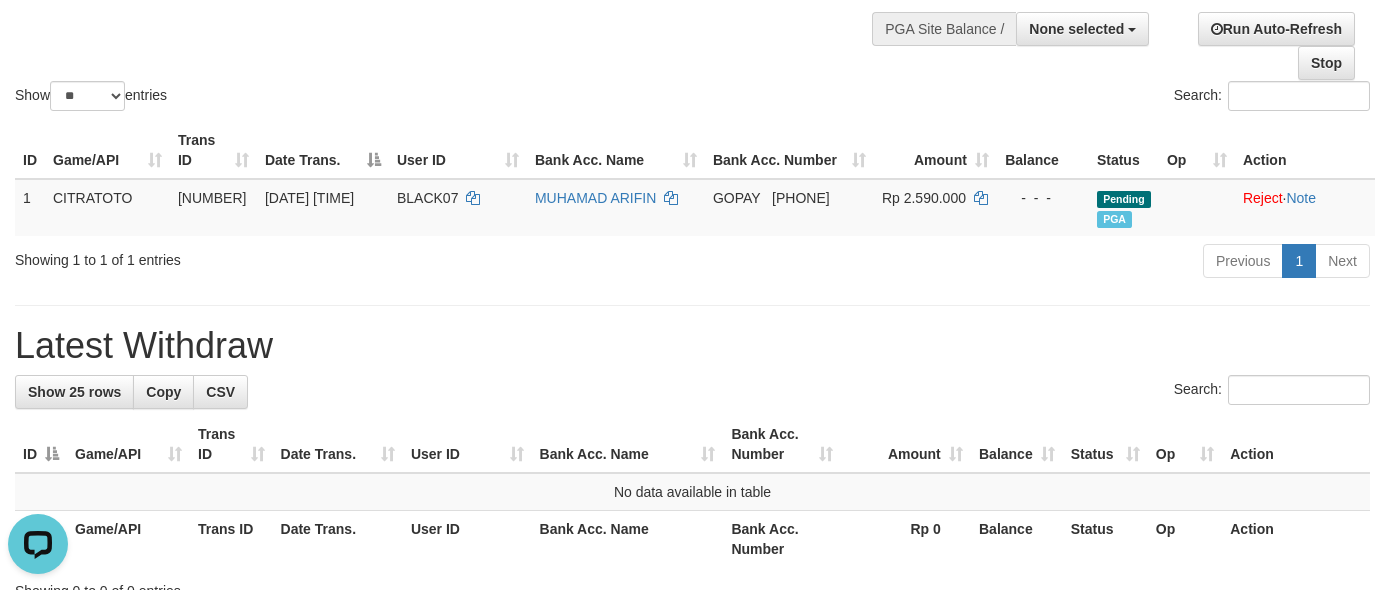 click on "Latest Withdraw" at bounding box center (692, 346) 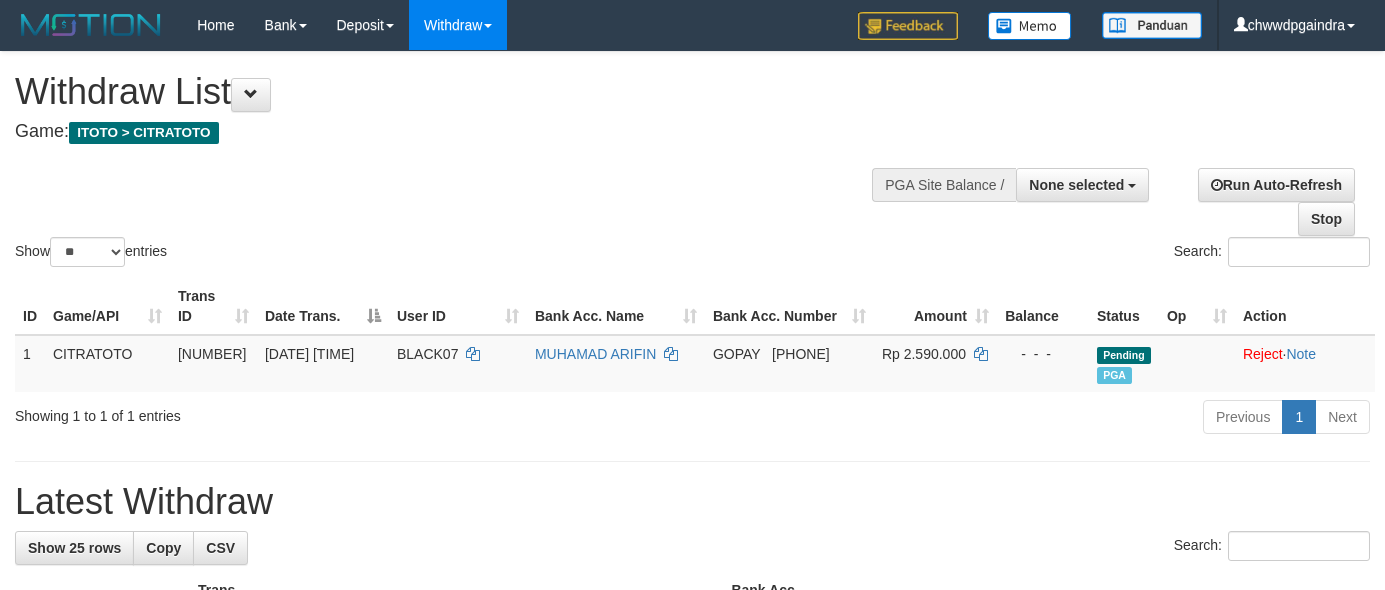 select 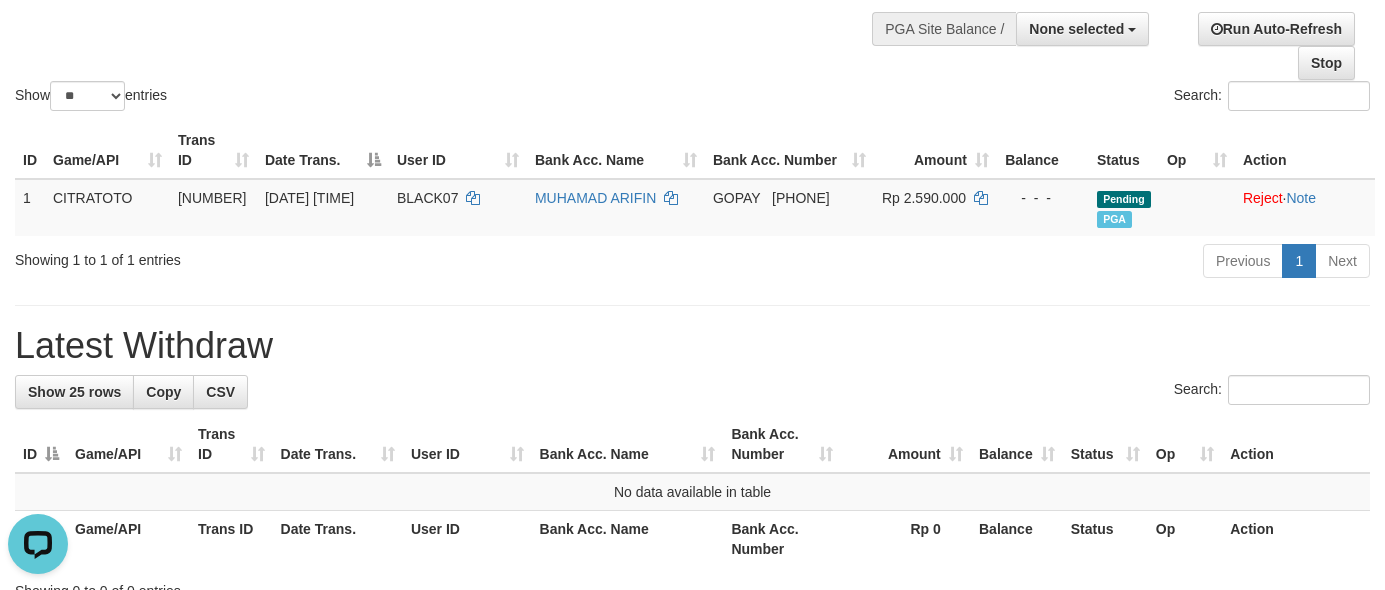 scroll, scrollTop: 0, scrollLeft: 0, axis: both 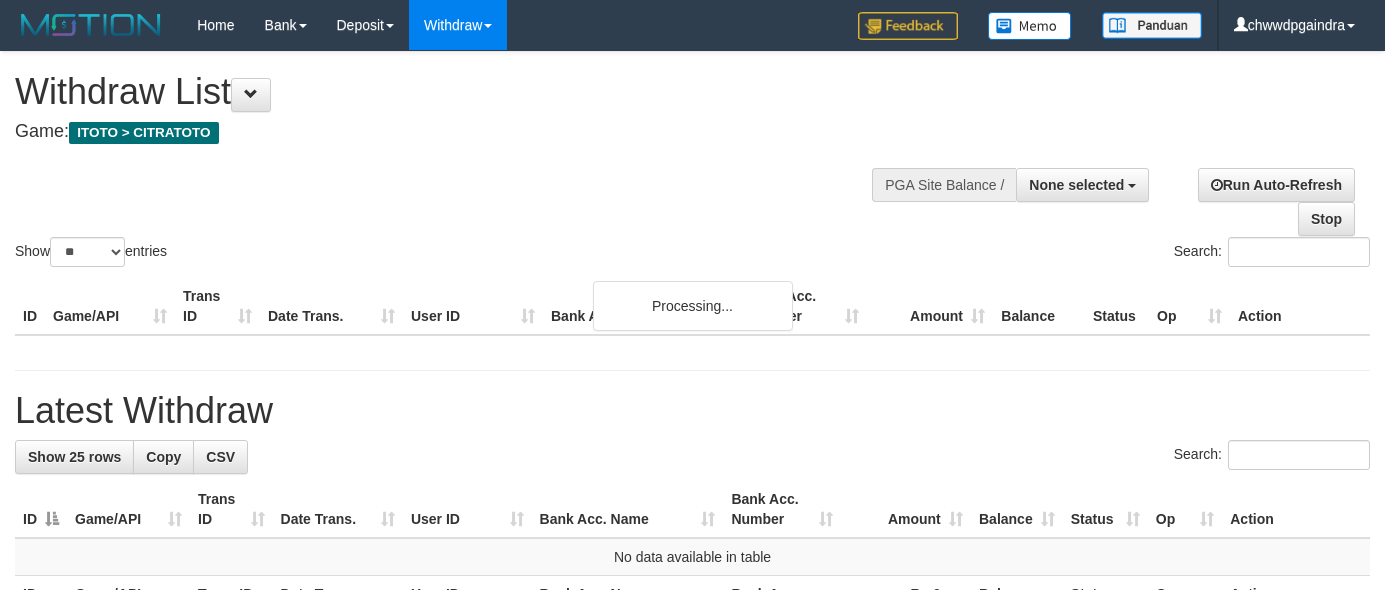 select 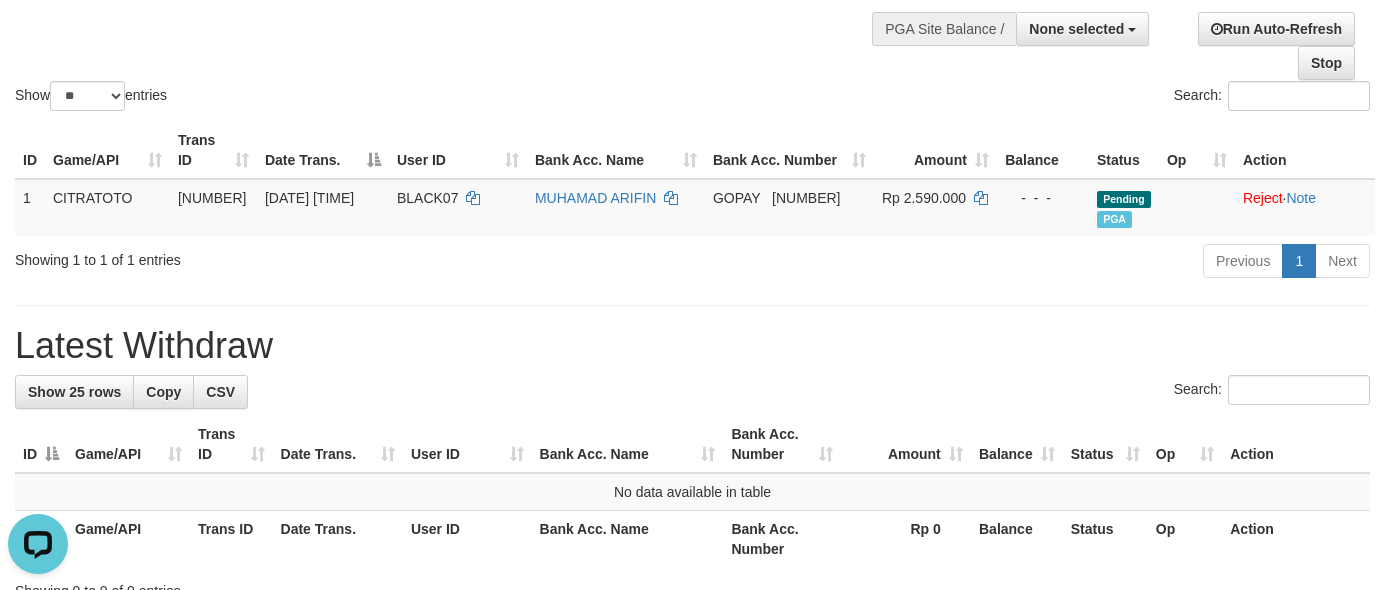 scroll, scrollTop: 0, scrollLeft: 0, axis: both 